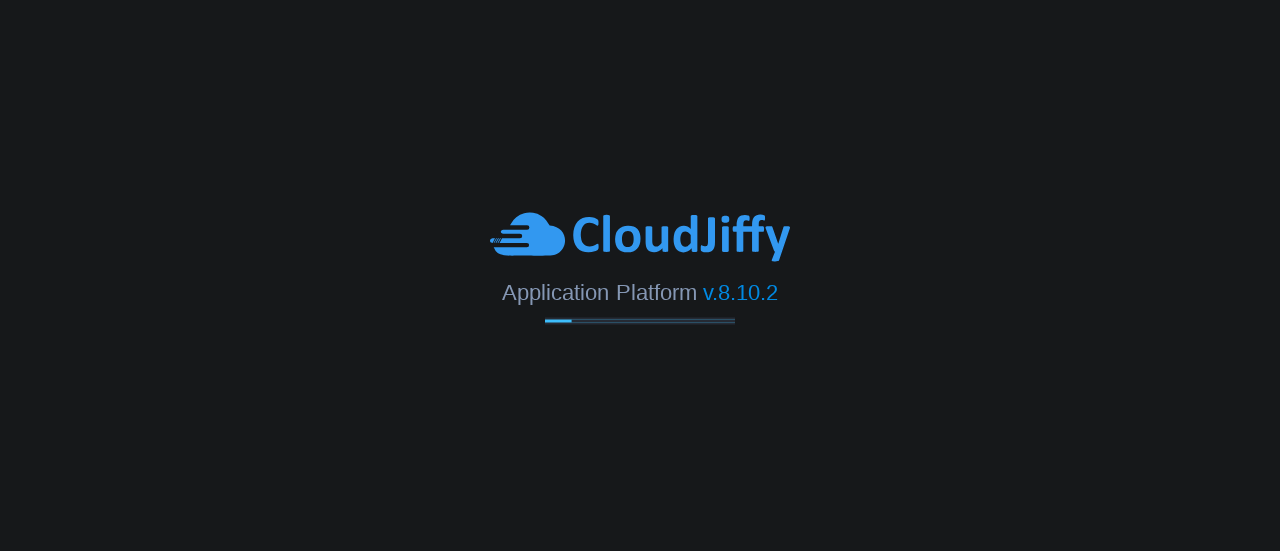 scroll, scrollTop: 0, scrollLeft: 0, axis: both 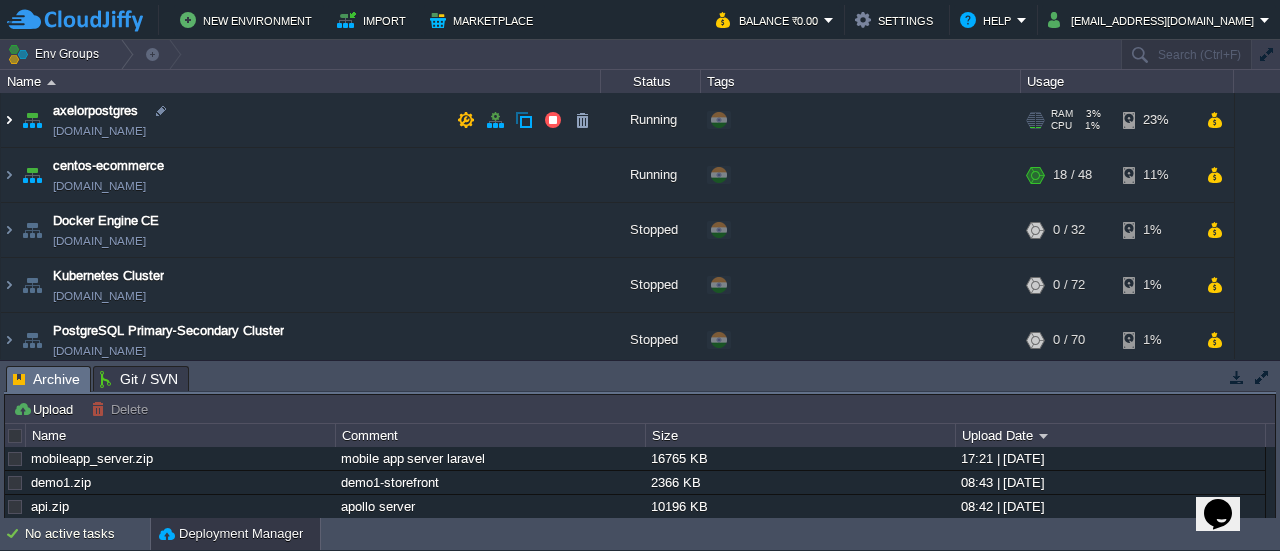 click at bounding box center (9, 120) 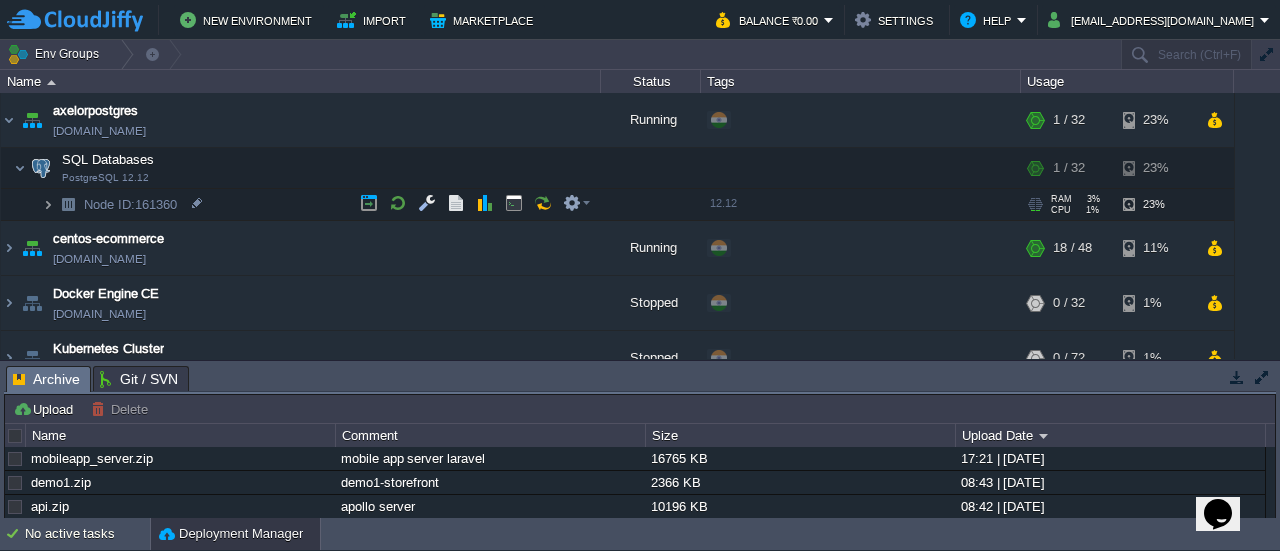 click at bounding box center [48, 204] 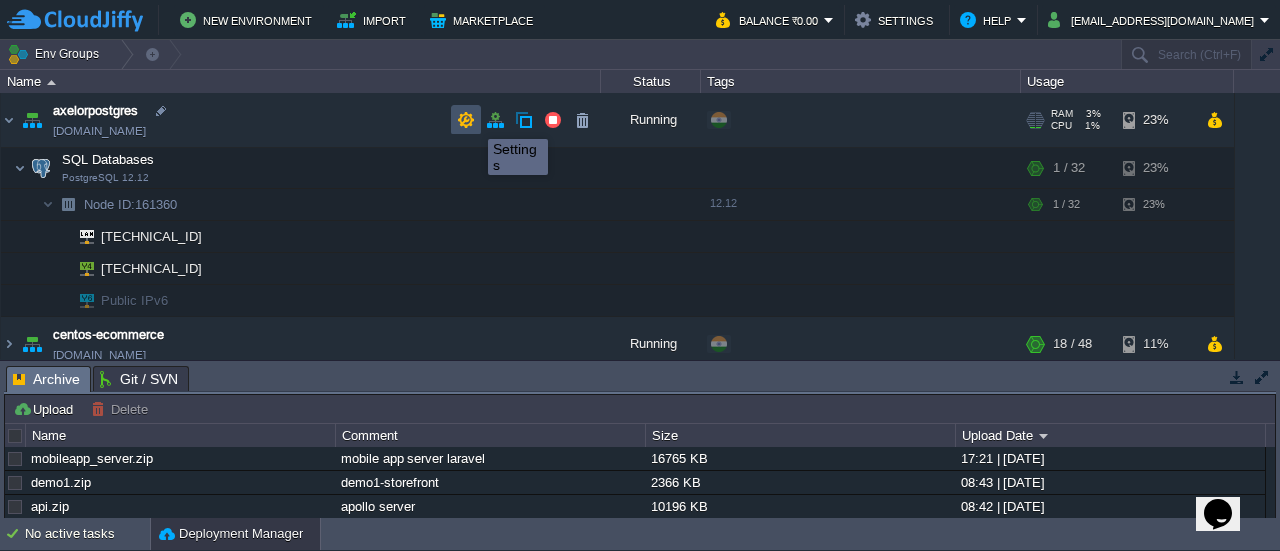 click at bounding box center [466, 120] 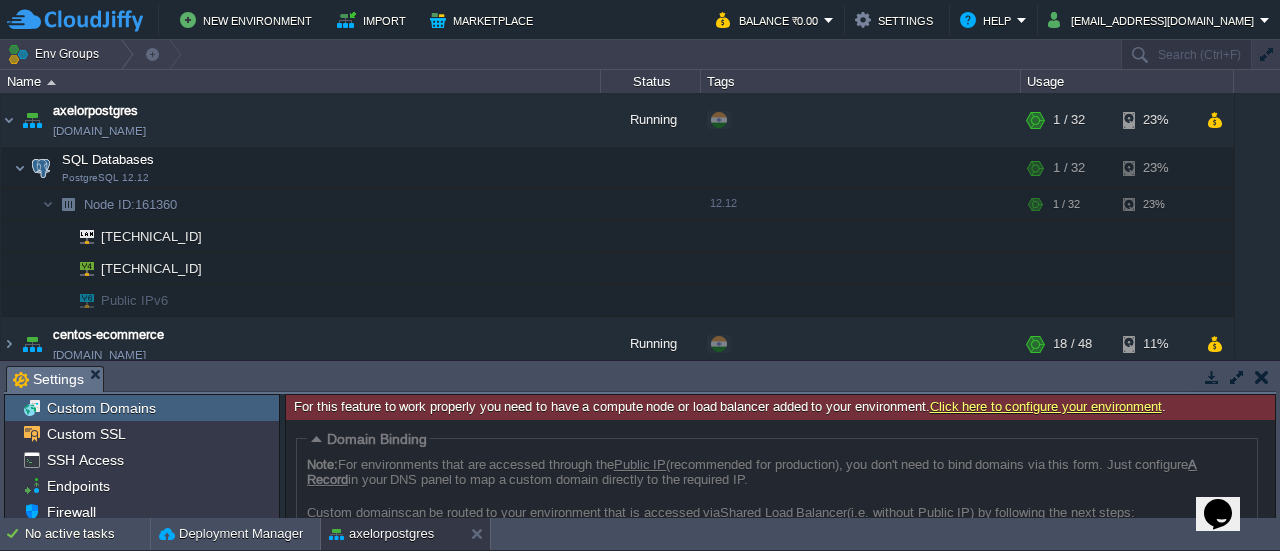 click at bounding box center (1237, 377) 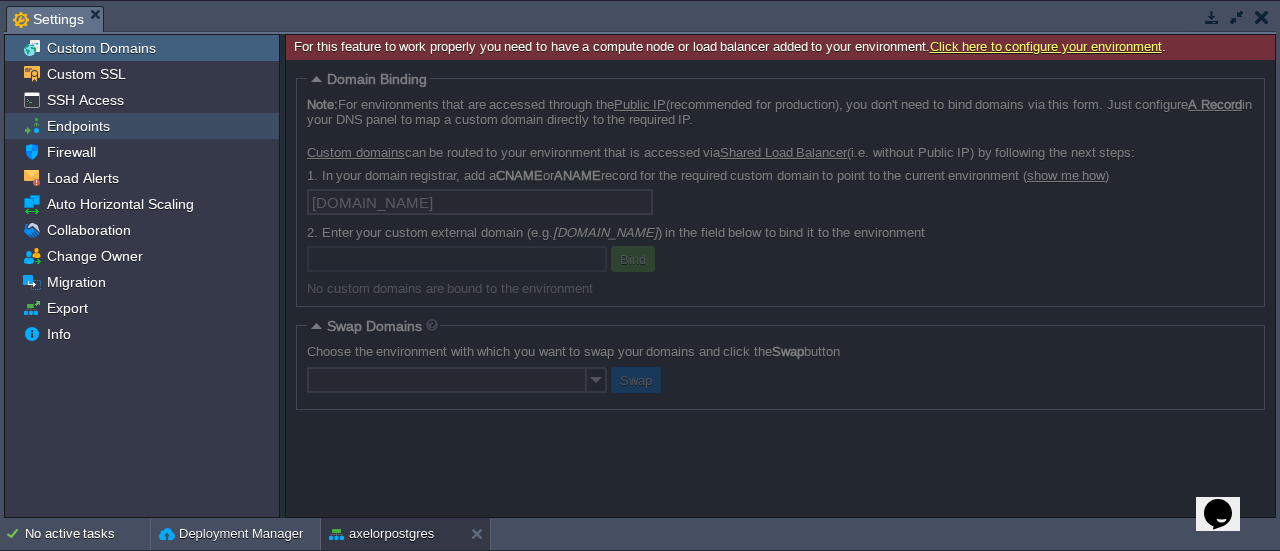 click on "Endpoints" at bounding box center [78, 126] 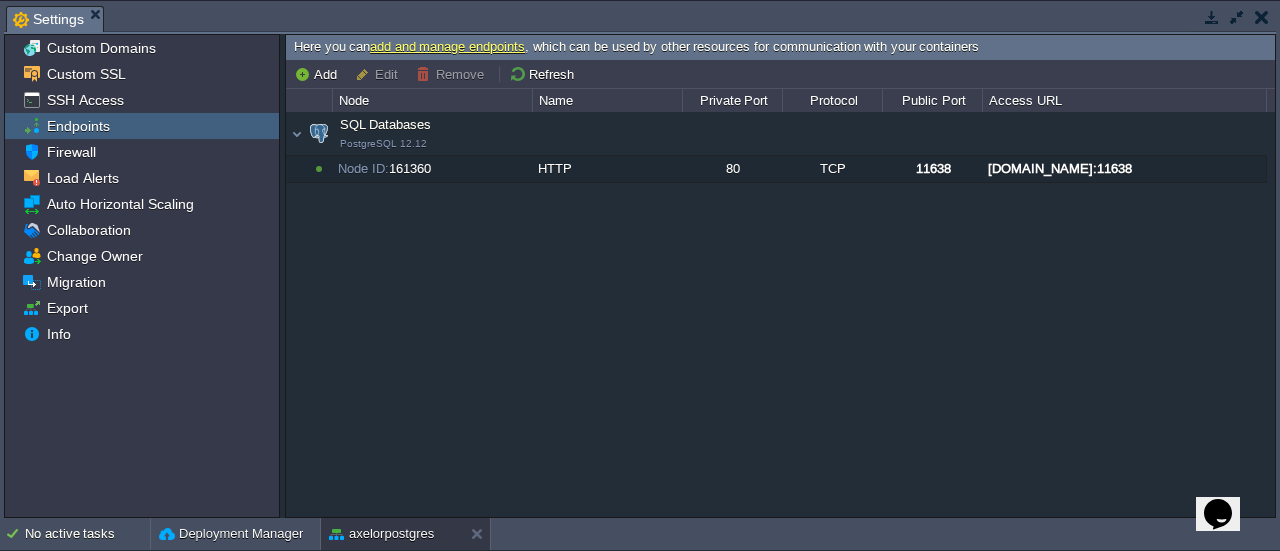 click at bounding box center [1237, 17] 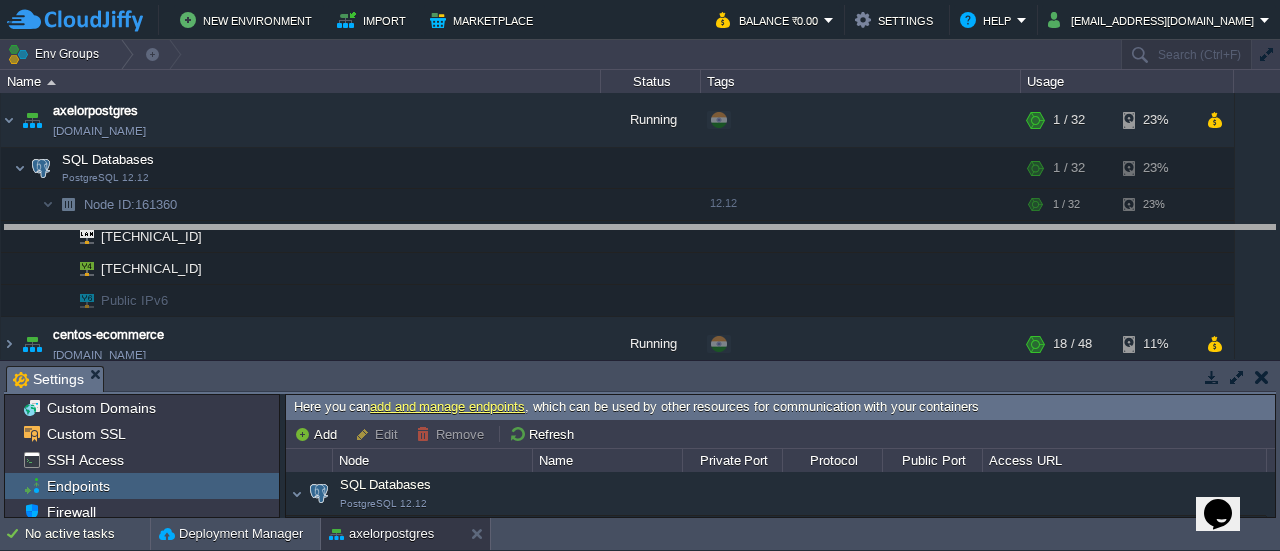 drag, startPoint x: 666, startPoint y: 375, endPoint x: 650, endPoint y: 219, distance: 156.81836 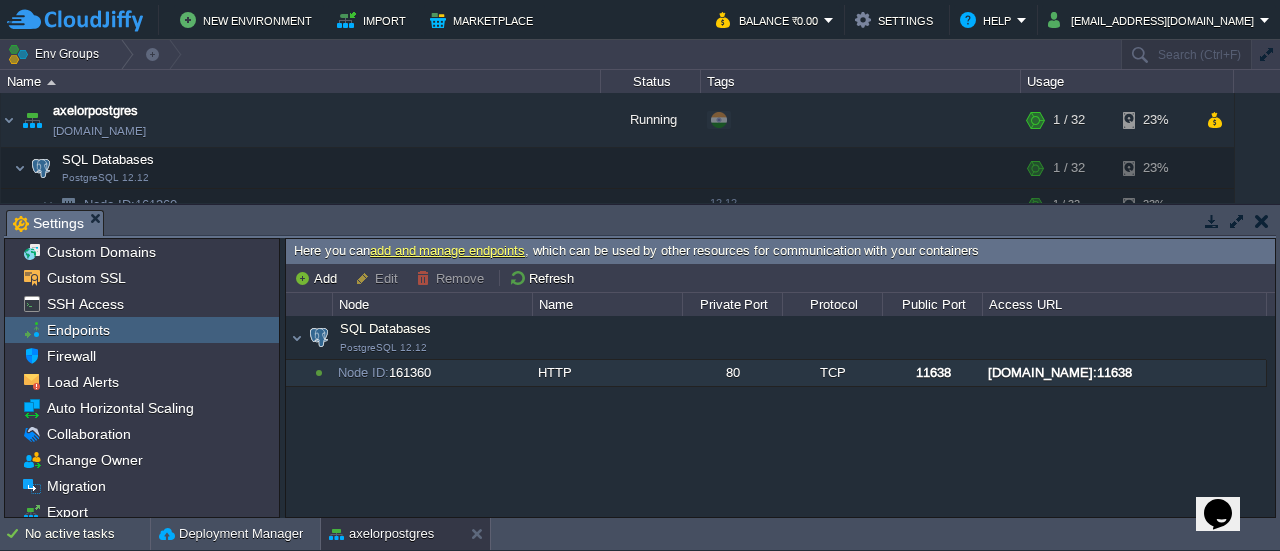 click on "80" at bounding box center [732, 373] 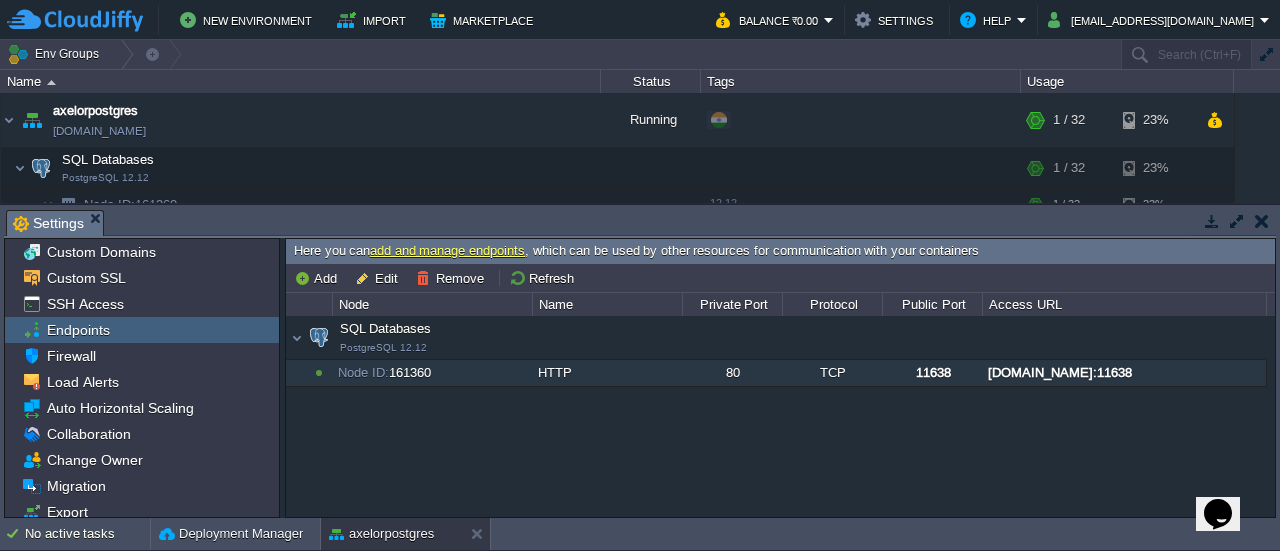 click on "80" at bounding box center [732, 373] 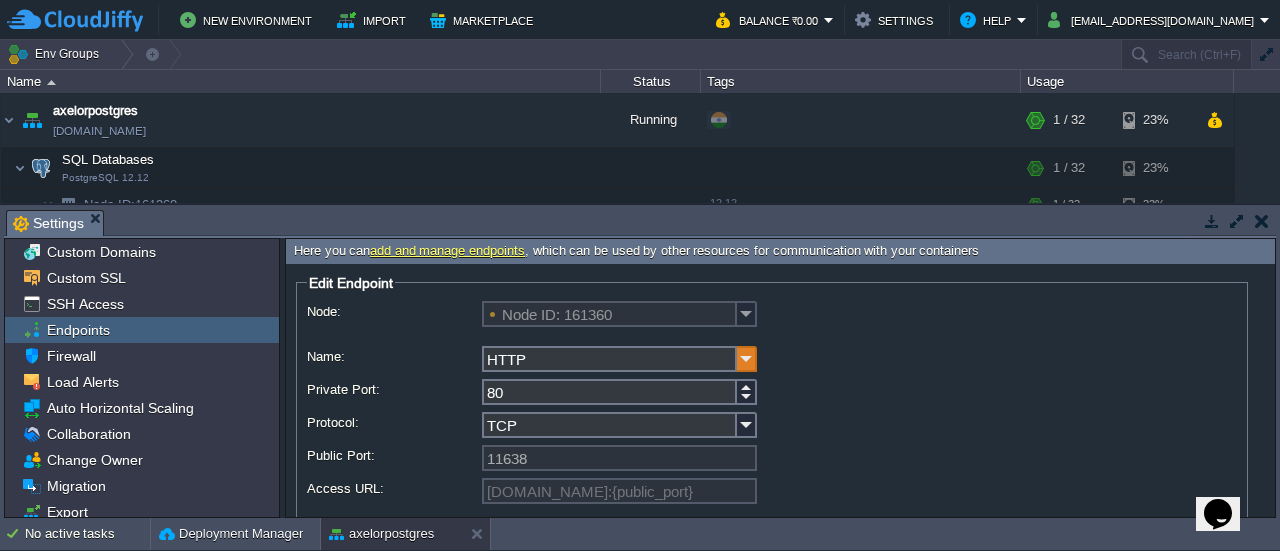 click at bounding box center (747, 359) 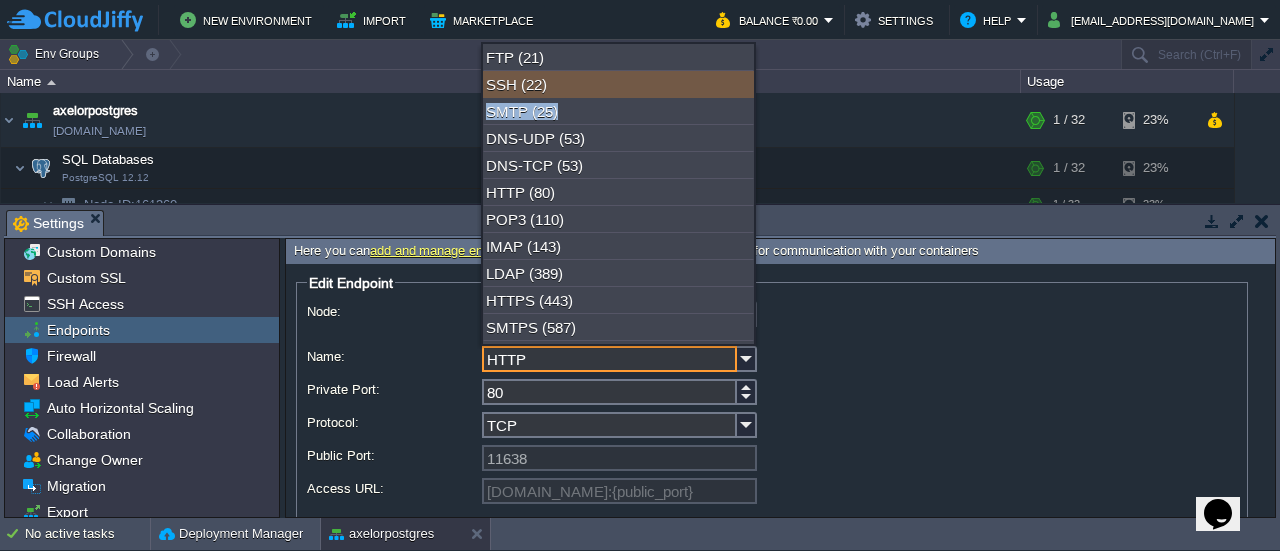 drag, startPoint x: 753, startPoint y: 83, endPoint x: 753, endPoint y: 111, distance: 28 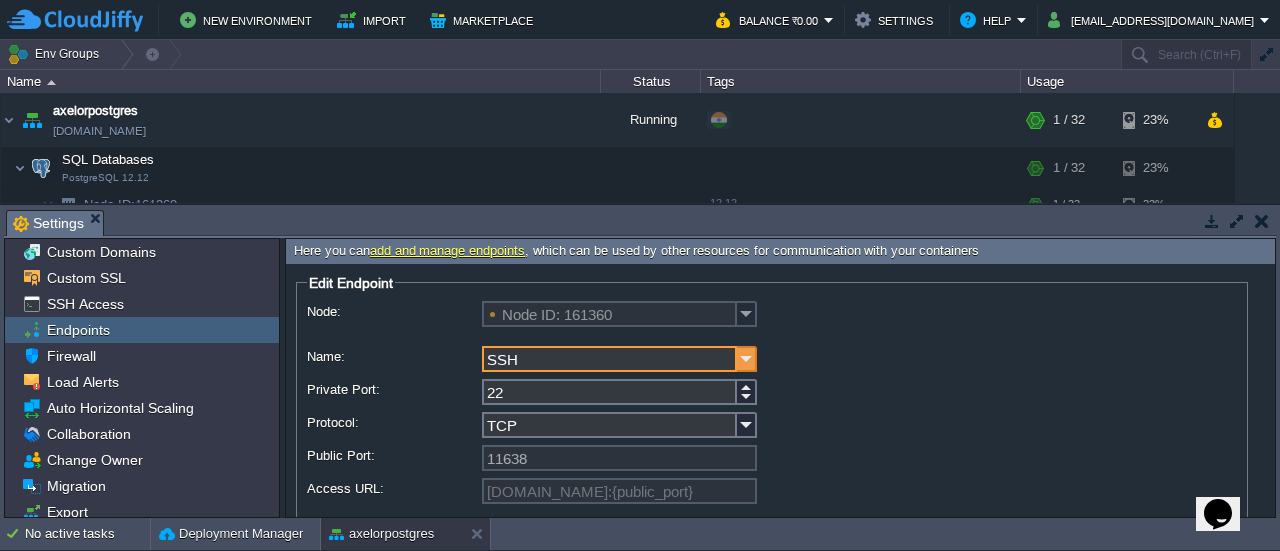 click at bounding box center [747, 359] 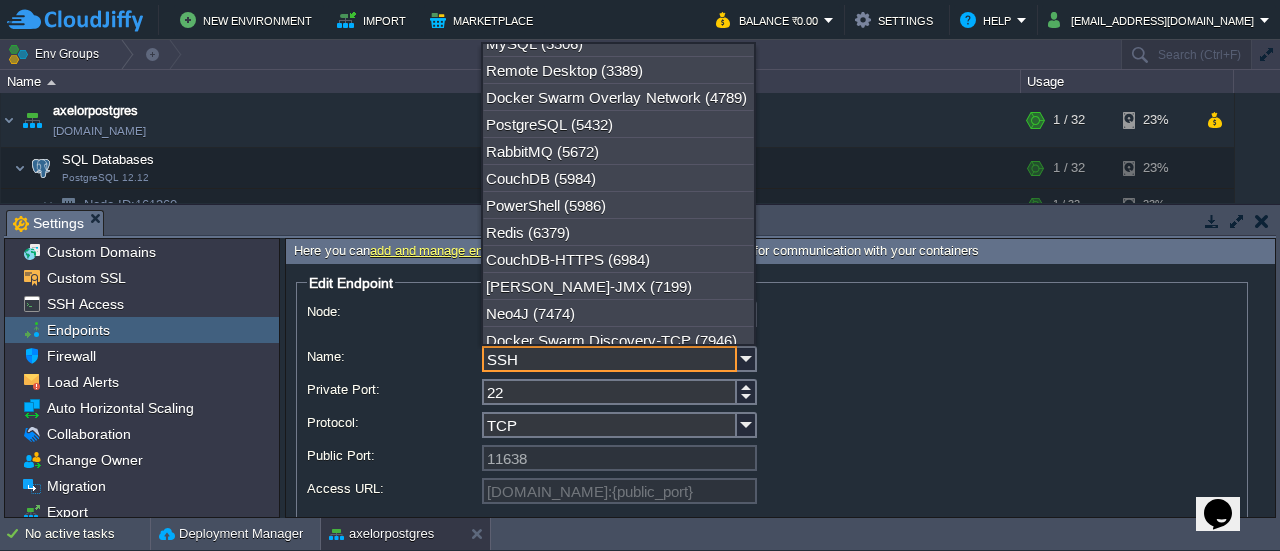 scroll, scrollTop: 388, scrollLeft: 0, axis: vertical 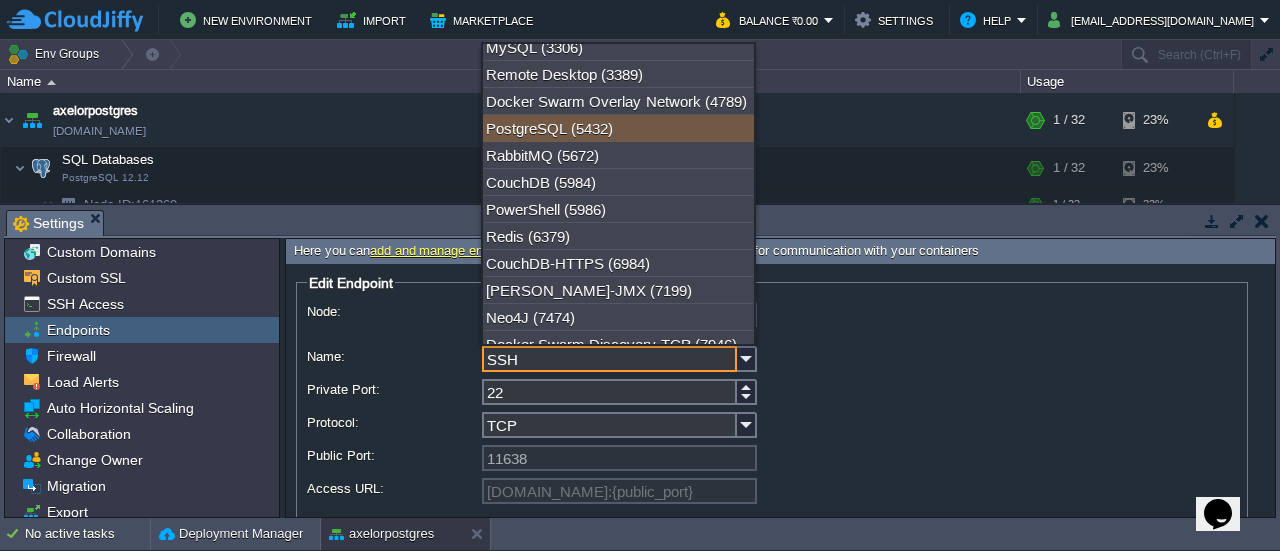 click on "PostgreSQL (5432)" at bounding box center (618, 128) 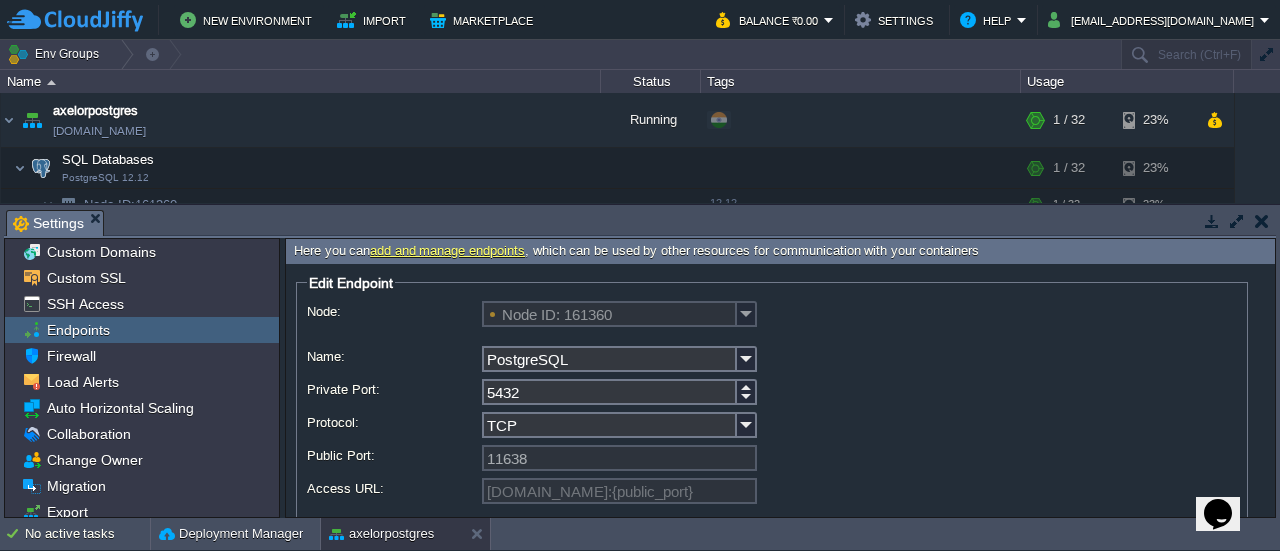 drag, startPoint x: 1275, startPoint y: 329, endPoint x: 1278, endPoint y: 413, distance: 84.05355 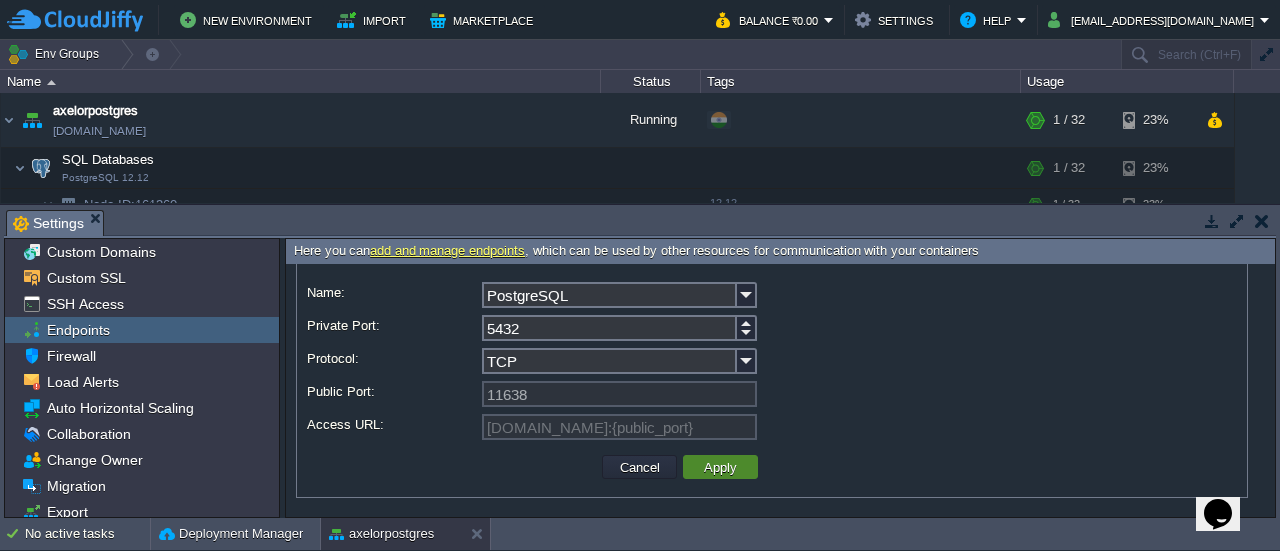 click on "Apply" at bounding box center (720, 467) 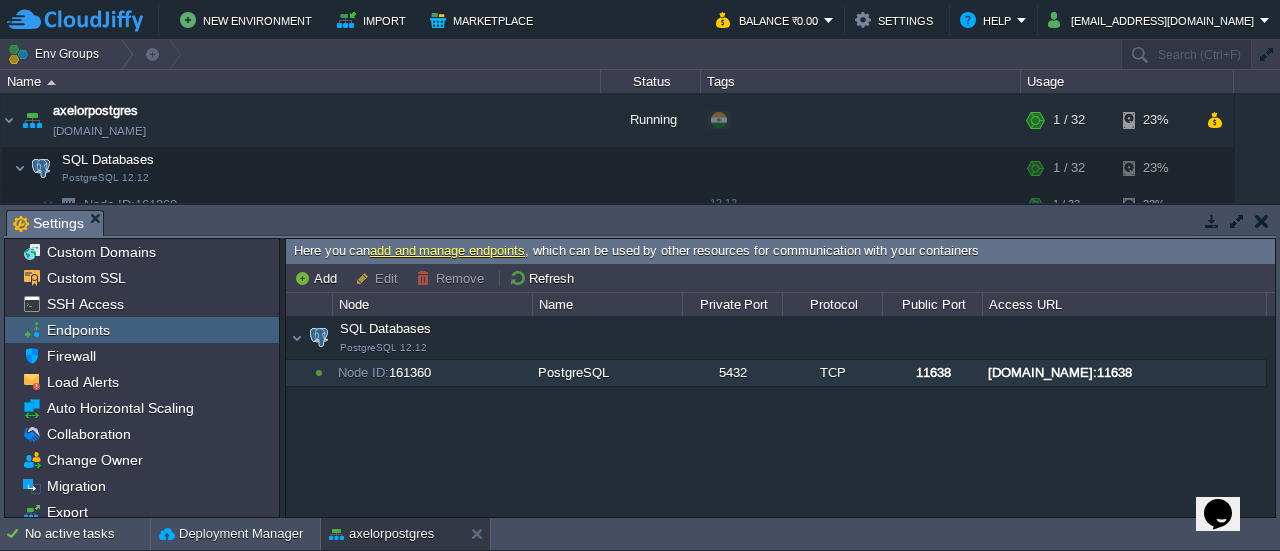 click on "PostgreSQL" at bounding box center [607, 373] 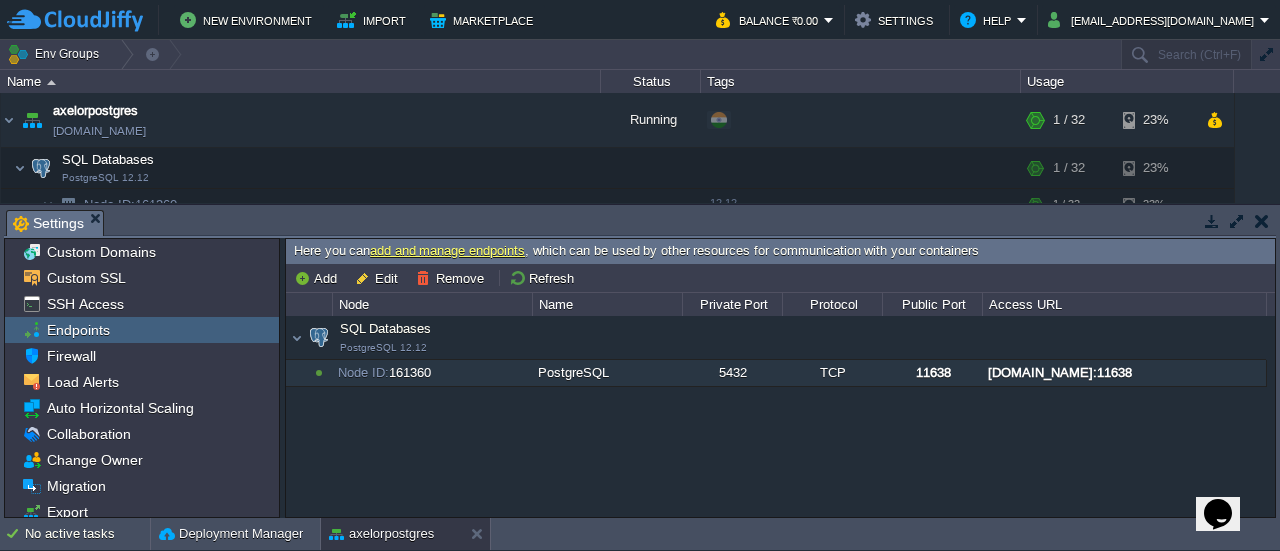 click on "PostgreSQL" at bounding box center (607, 373) 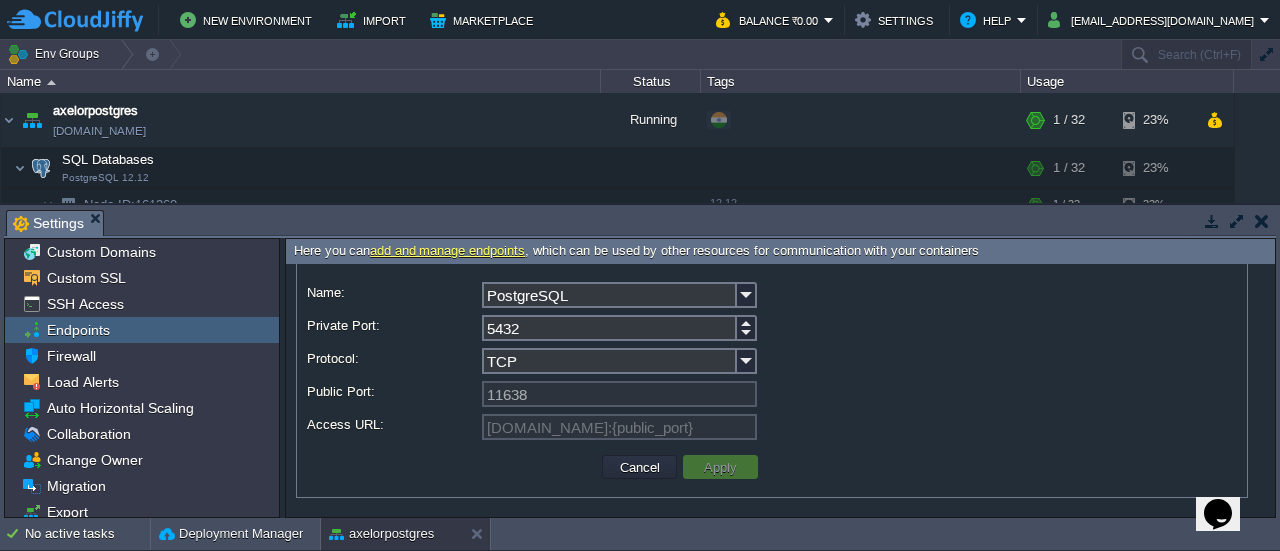 scroll, scrollTop: 0, scrollLeft: 0, axis: both 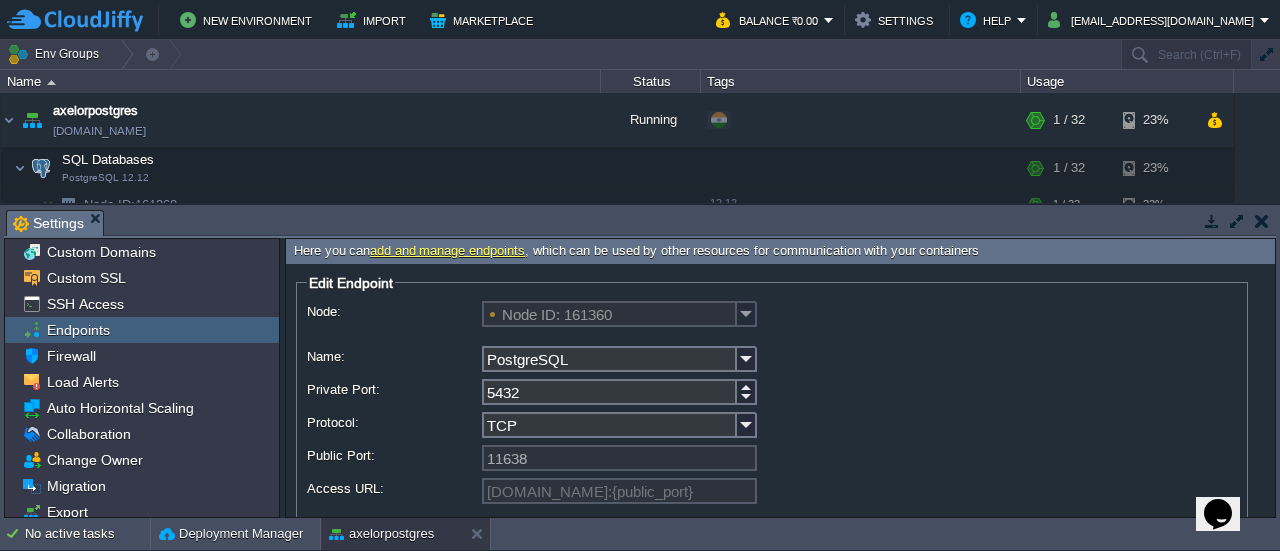 click on "add and manage endpoints" at bounding box center [447, 250] 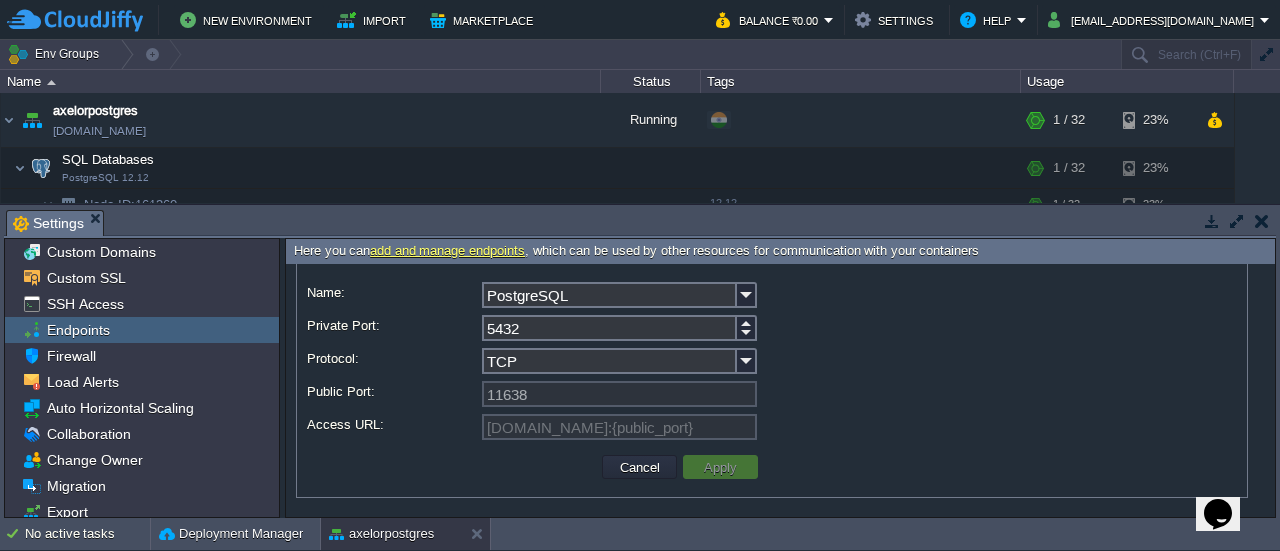 click on "Cancel" at bounding box center (639, 467) 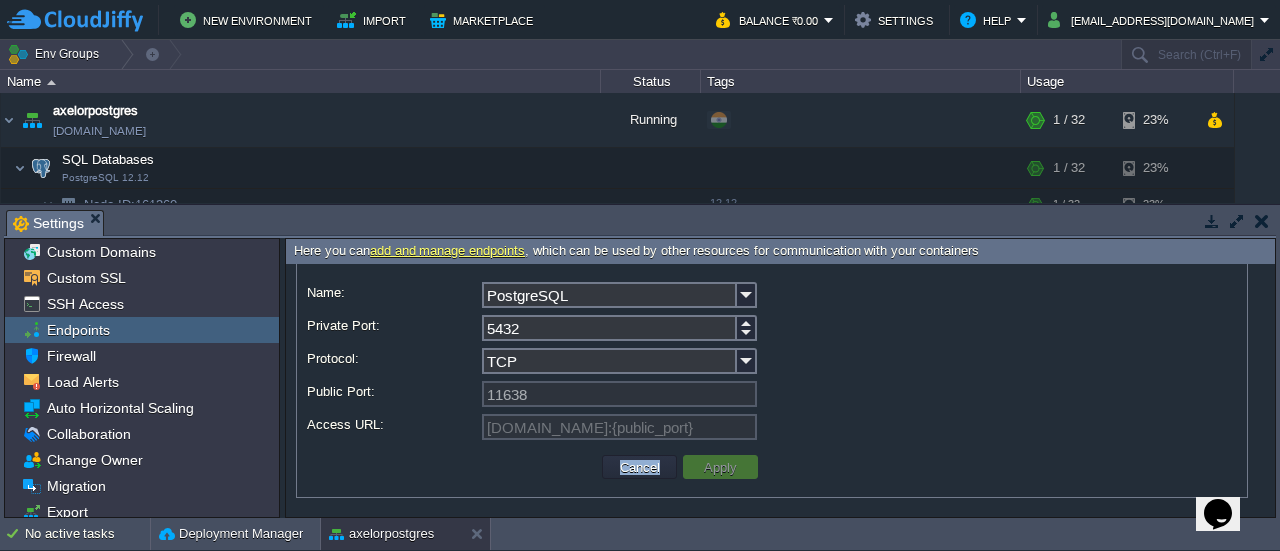 click on "Cancel" at bounding box center [639, 467] 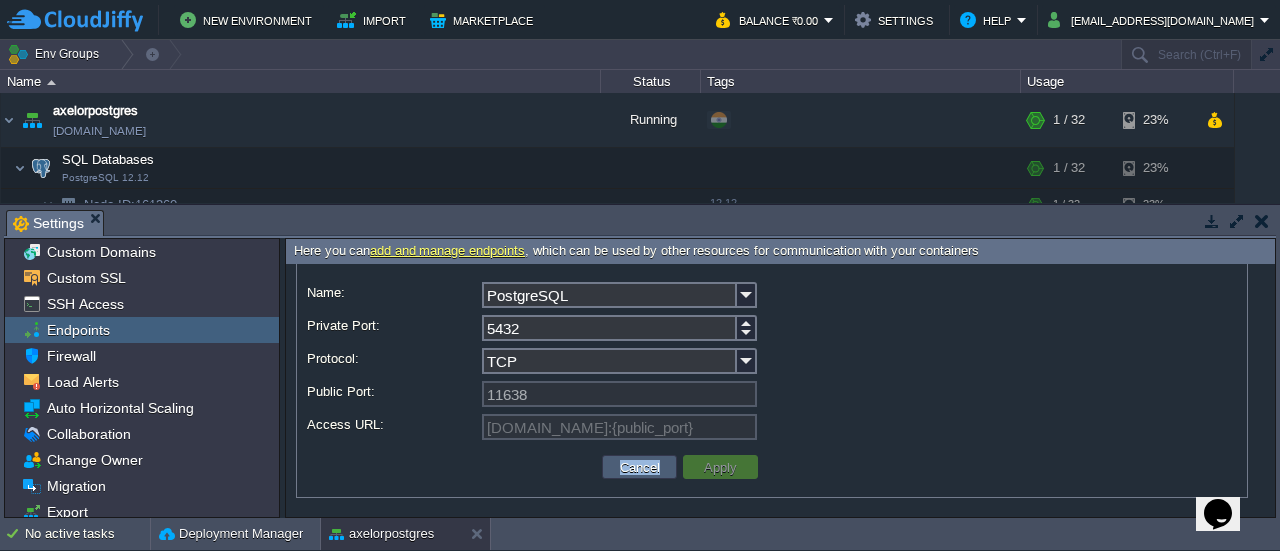 click on "Cancel" at bounding box center [640, 467] 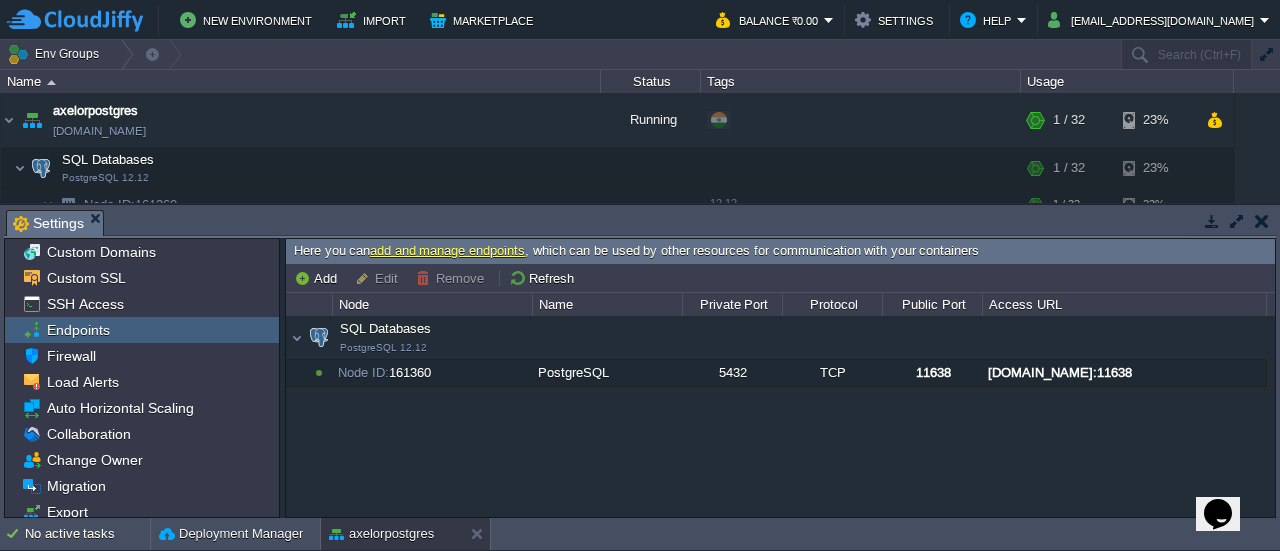 click on "SQL Databases                                      PostgreSQL 12.12                                                       SQL Databases                                      PostgreSQL 12.12                             Node ID:  161360 PostgreSQL 5432 TCP 11638 [DOMAIN_NAME]:11638" at bounding box center (780, 416) 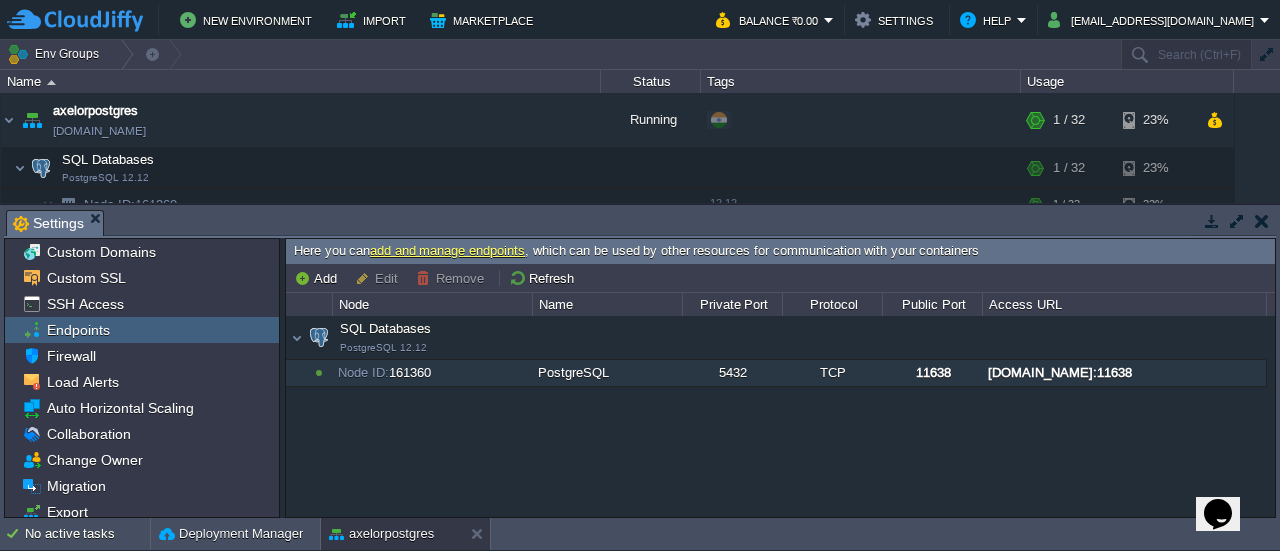 click on "5432" at bounding box center [732, 373] 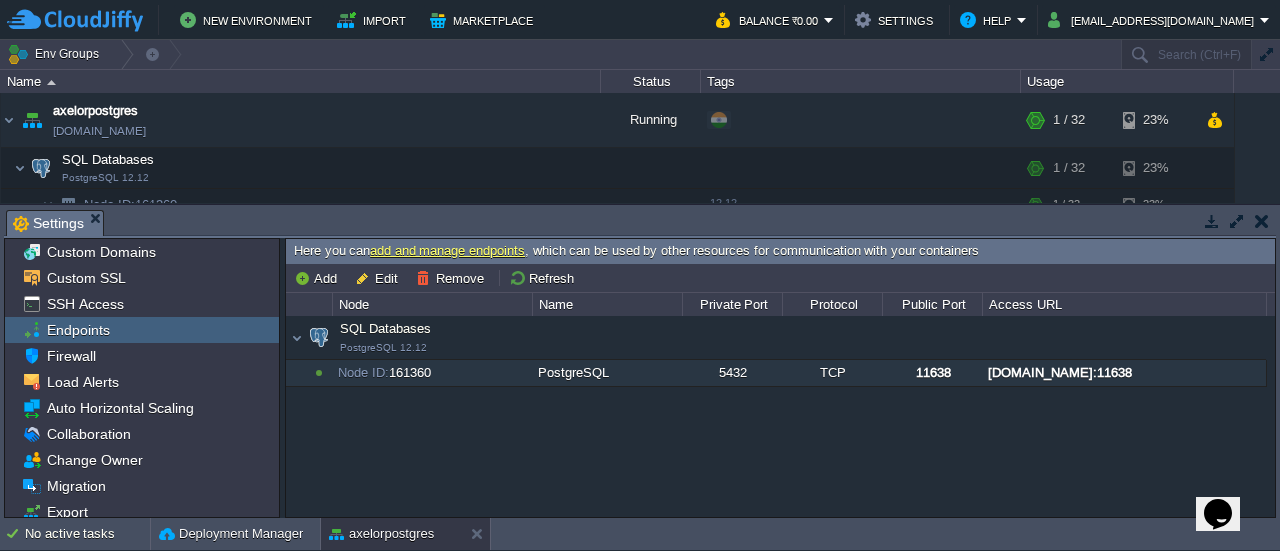 click on "Add Edit Remove Refresh" at bounding box center [780, 278] 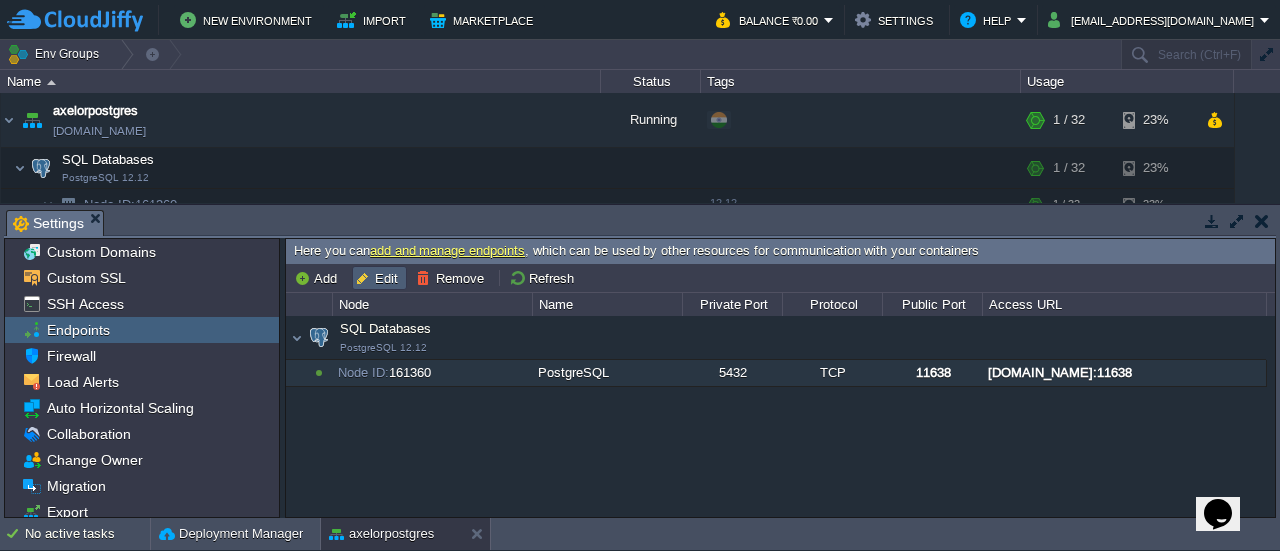 click on "Edit" at bounding box center (379, 278) 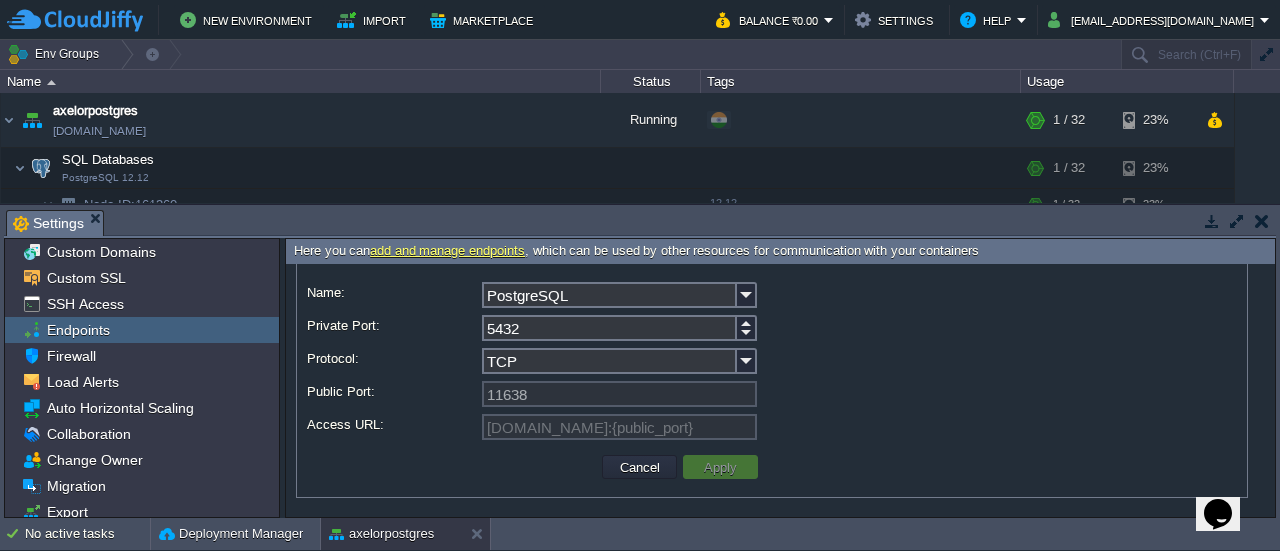 click on "5432" at bounding box center (609, 328) 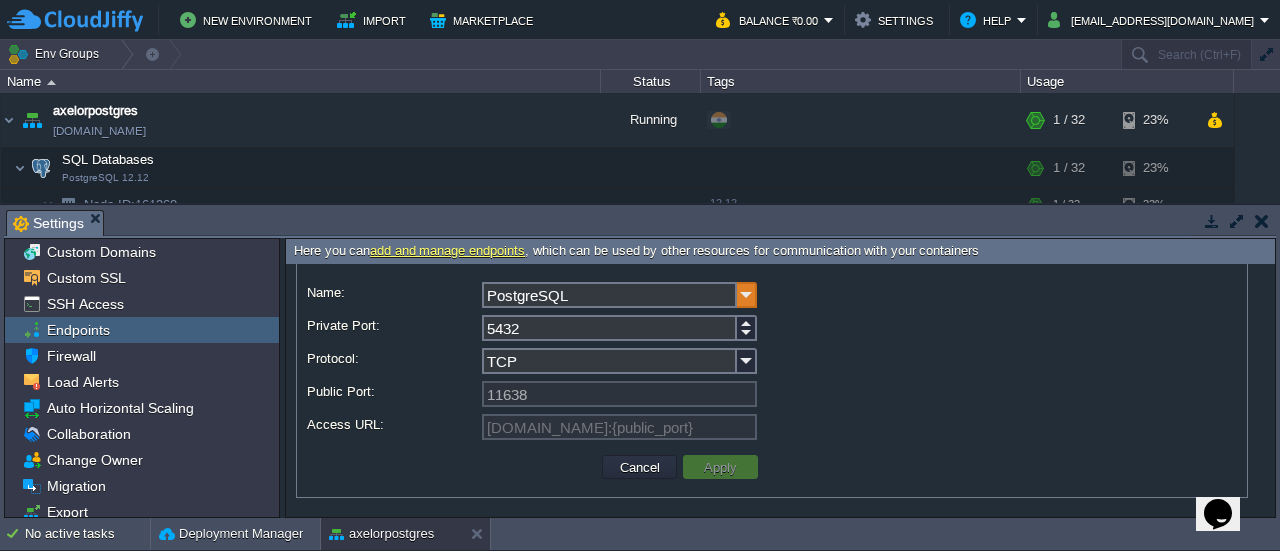 click at bounding box center (747, 295) 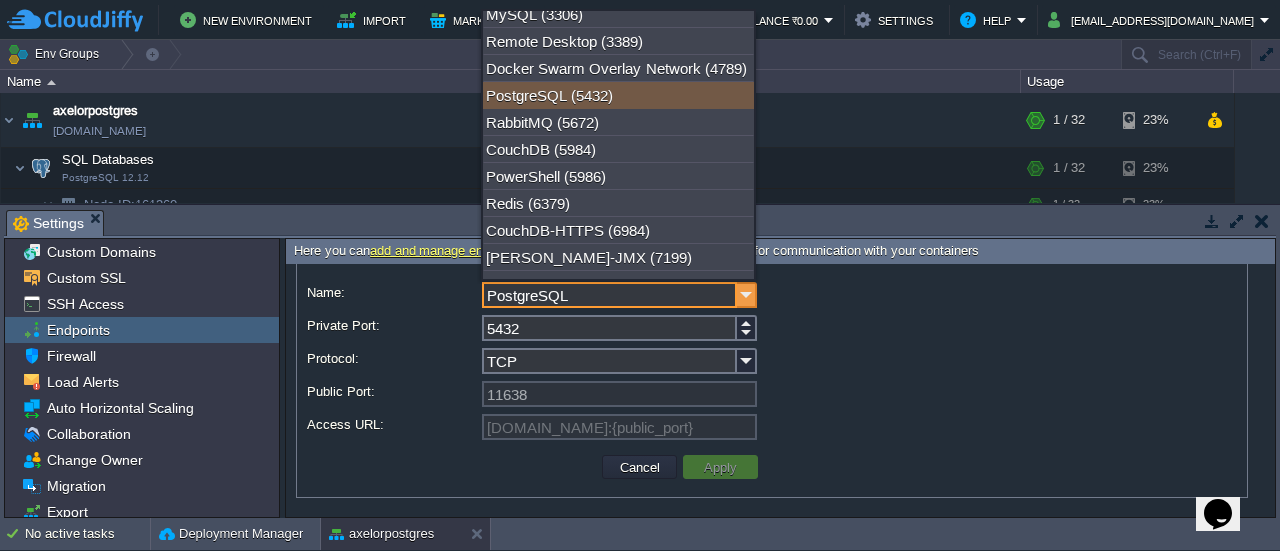 scroll, scrollTop: 236, scrollLeft: 0, axis: vertical 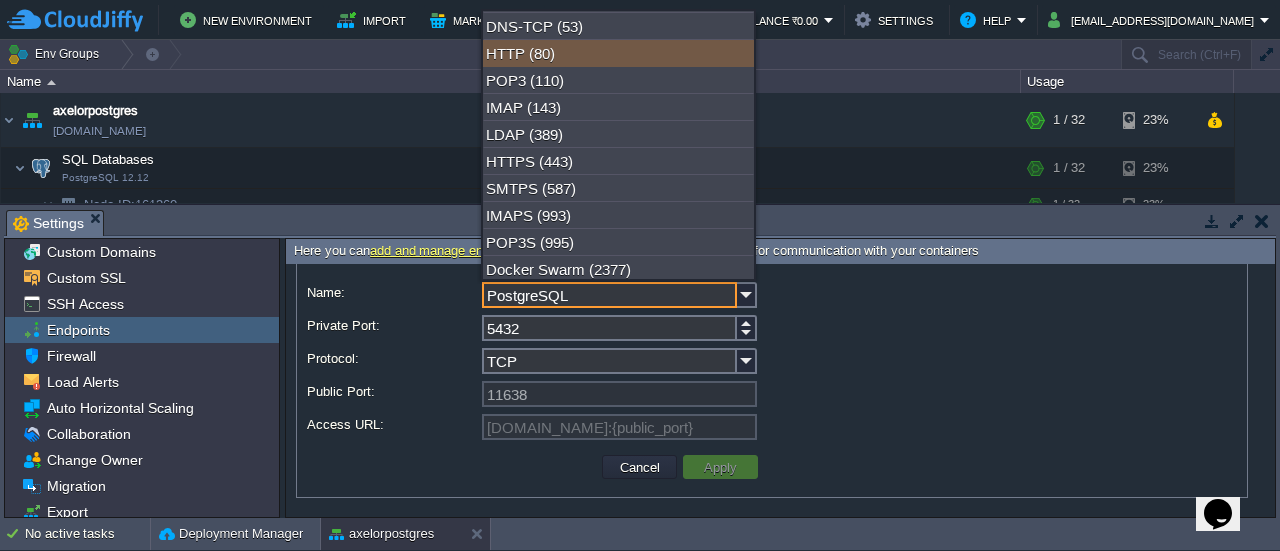click on "HTTP (80)" at bounding box center (618, 53) 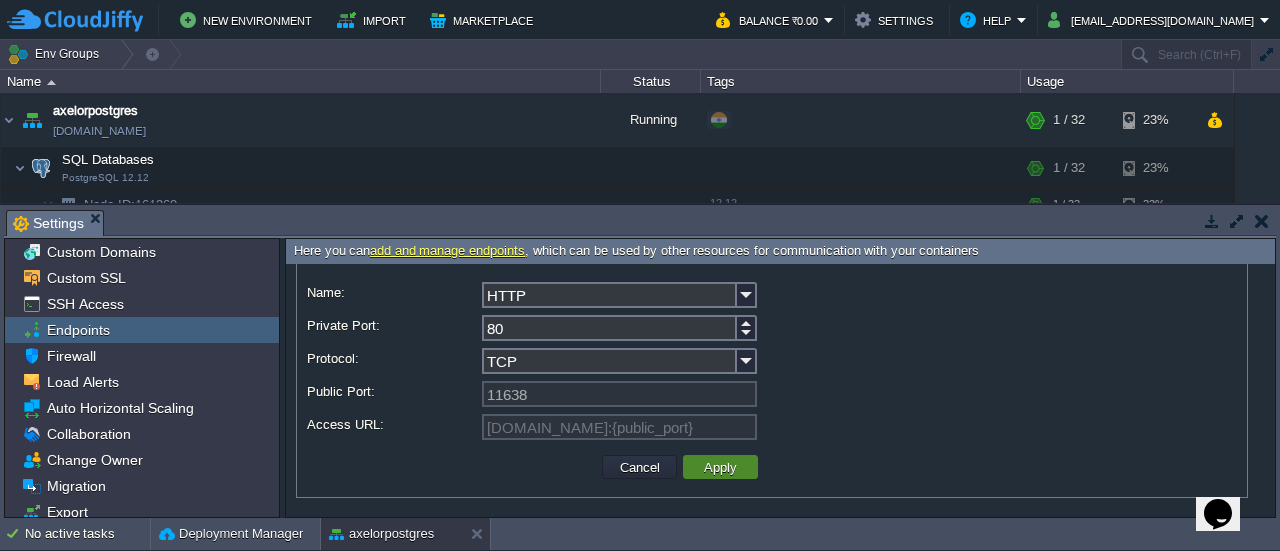 click on "Apply" at bounding box center [720, 467] 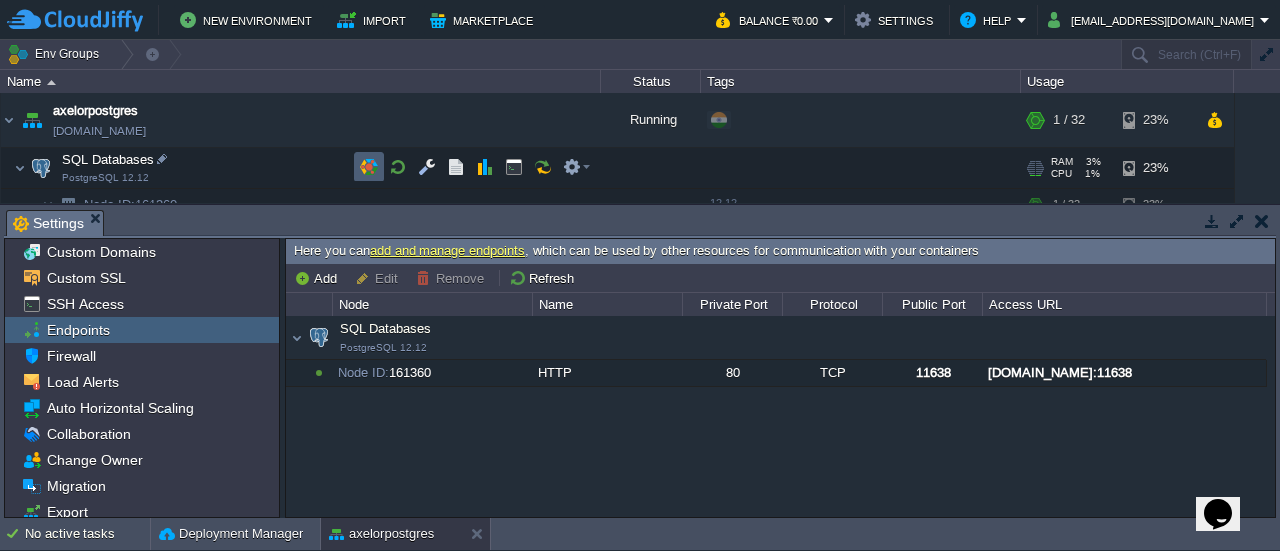 click at bounding box center (369, 167) 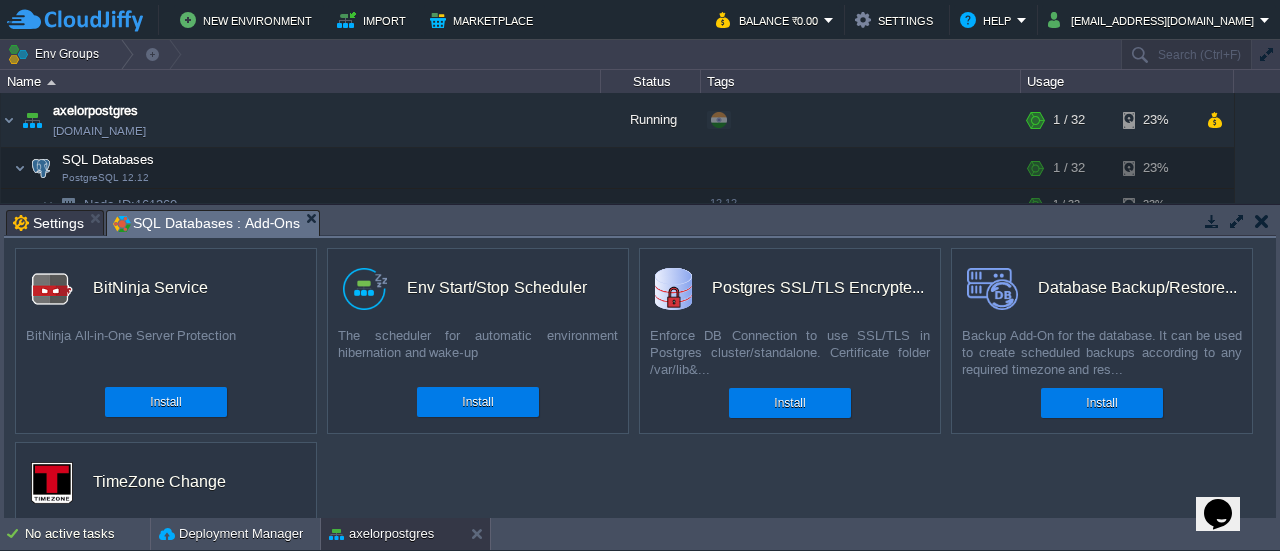 click at bounding box center (1237, 221) 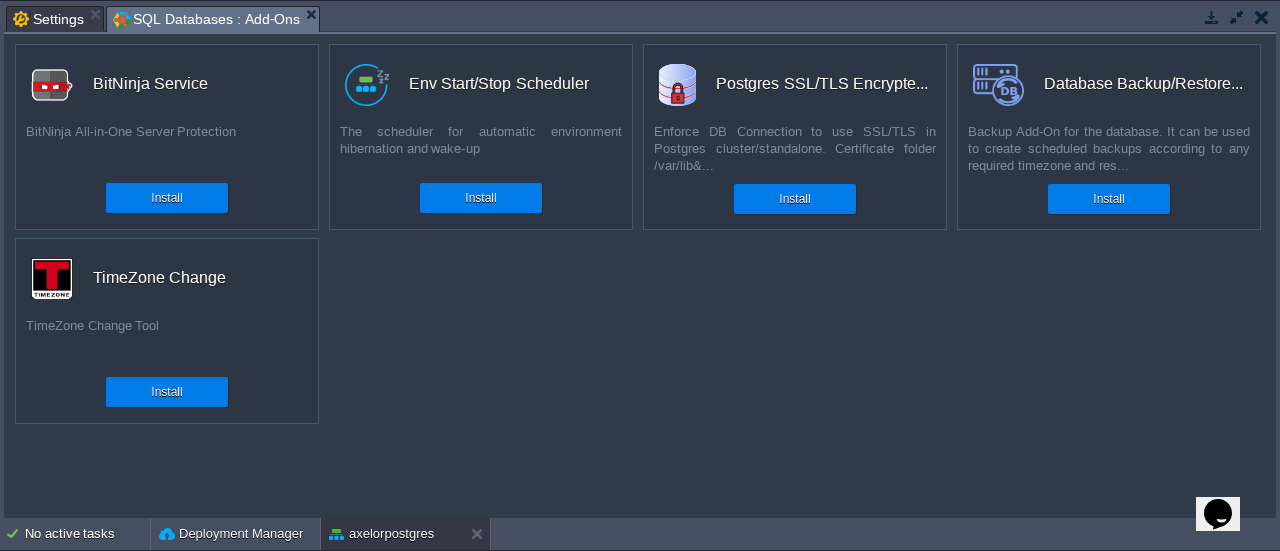 click on "custom BitNinja Service BitNinja All-in-One Server Protection Install custom Env Start/Stop Scheduler The scheduler for automatic environment hibernation and wake-up Install custom Postgres SSL/TLS Encrypte... Enforce DB Connection to use SSL/TLS in Postgres cluster/standalone. Certificate folder /var/lib&... Install custom Database Backup/Restore... Backup Add-On for the database. It can be used to create scheduled backups according to any required timezone and res... Install custom TimeZone Change TimeZone Change Tool Install" at bounding box center [640, 276] 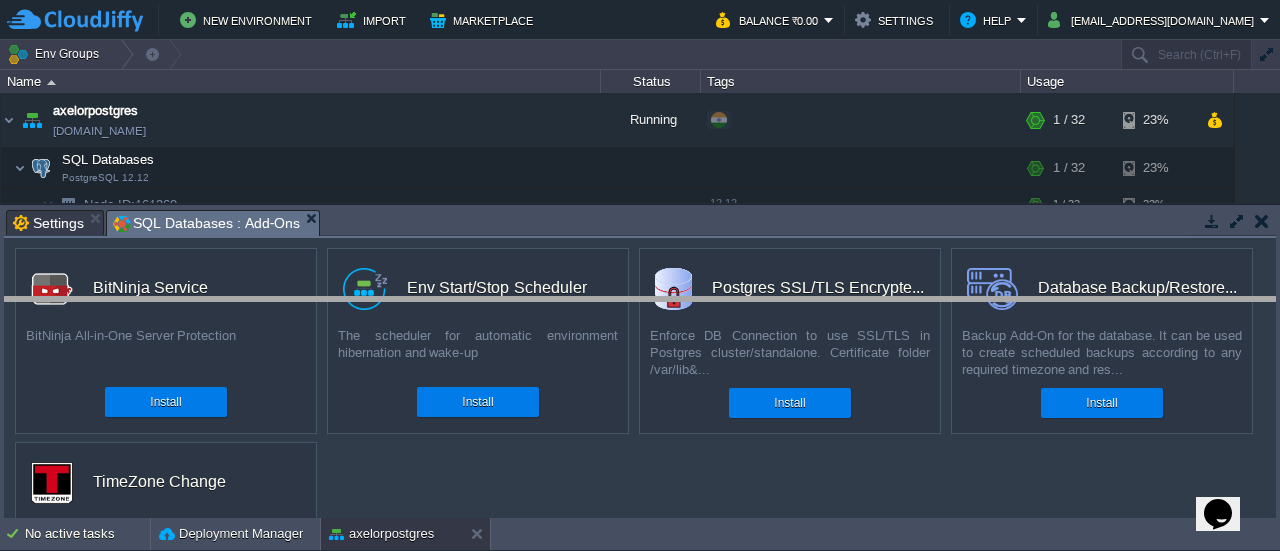 drag, startPoint x: 906, startPoint y: 219, endPoint x: 899, endPoint y: 311, distance: 92.26592 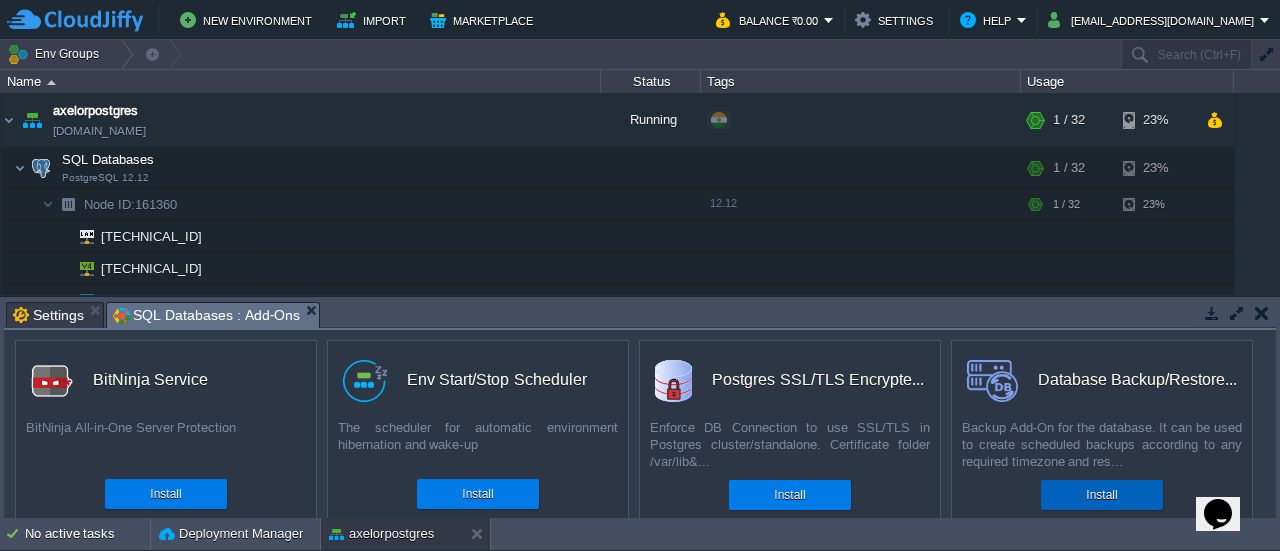 click on "Install" at bounding box center (1101, 495) 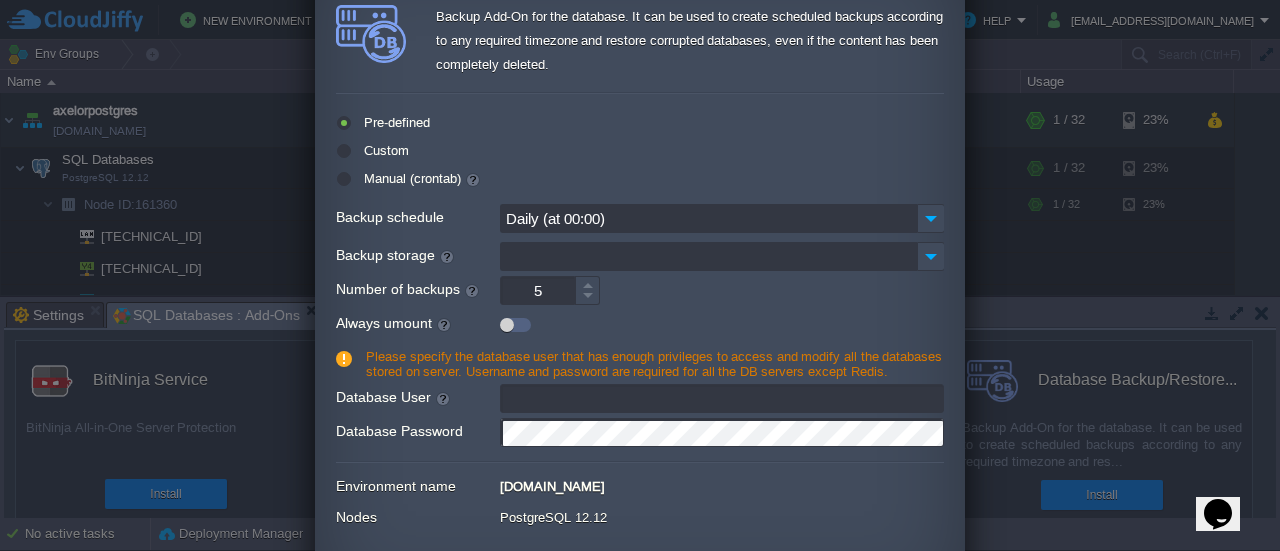 type on "[EMAIL_ADDRESS][DOMAIN_NAME]" 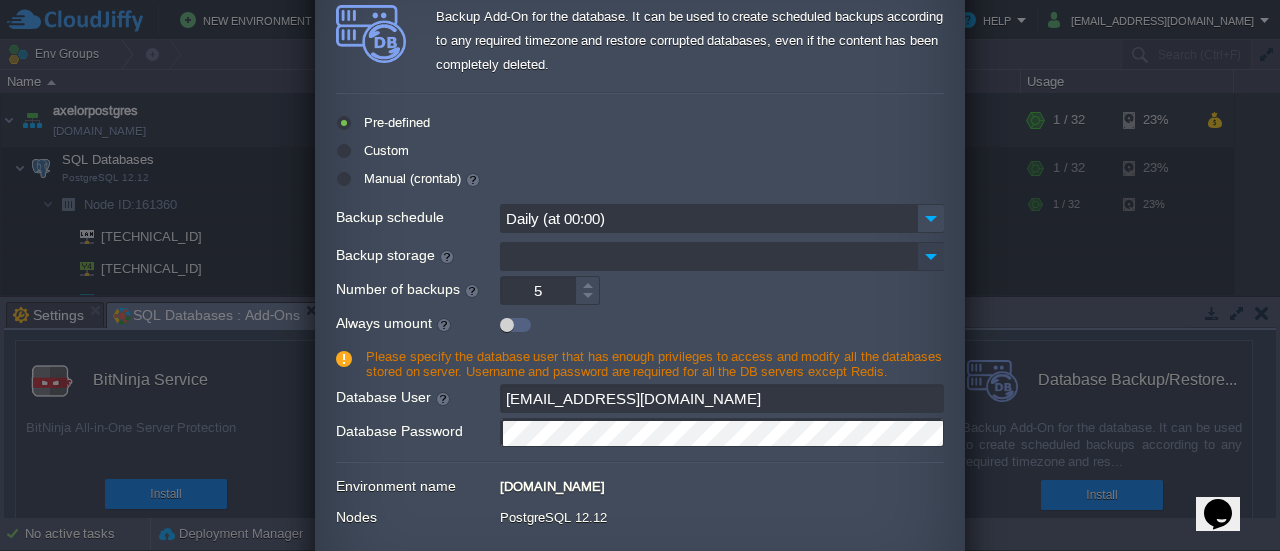 click at bounding box center [931, 256] 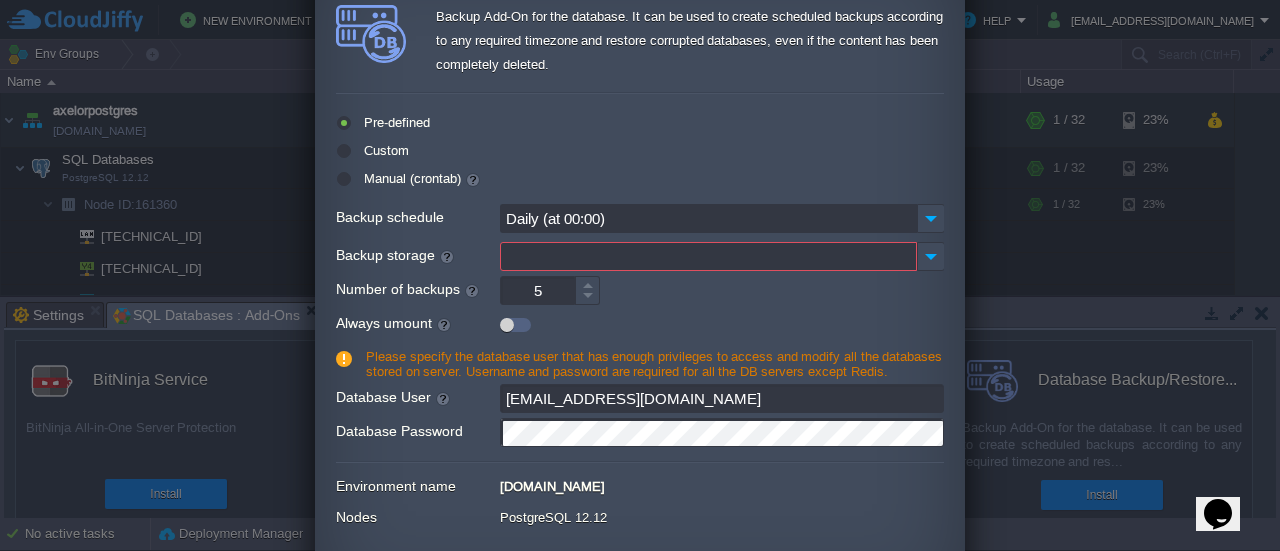 click at bounding box center (640, 321) 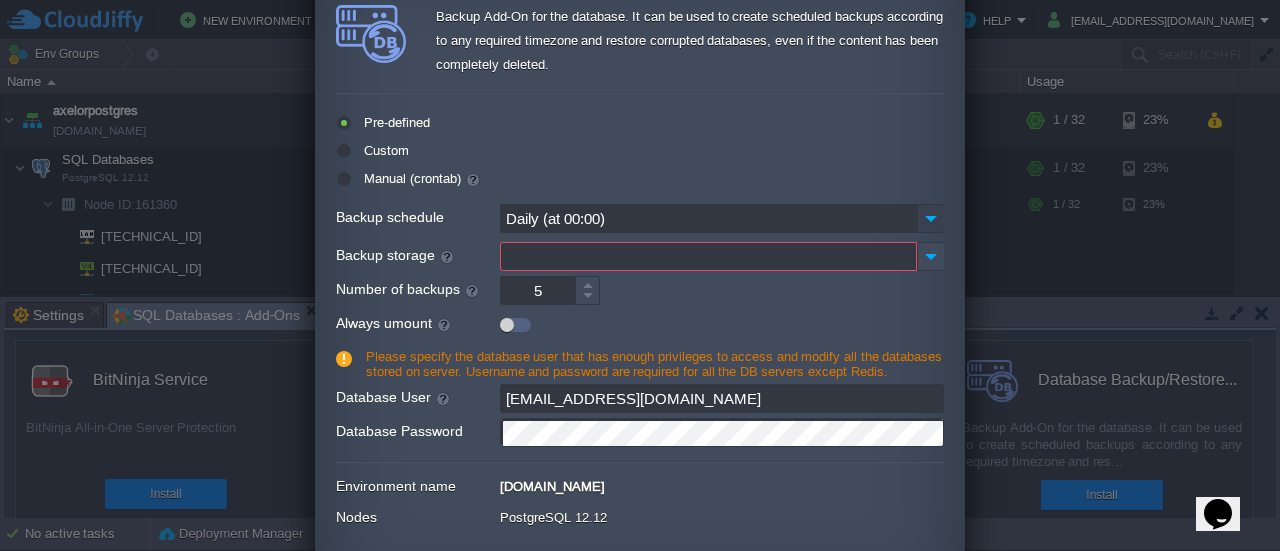 click at bounding box center (931, 218) 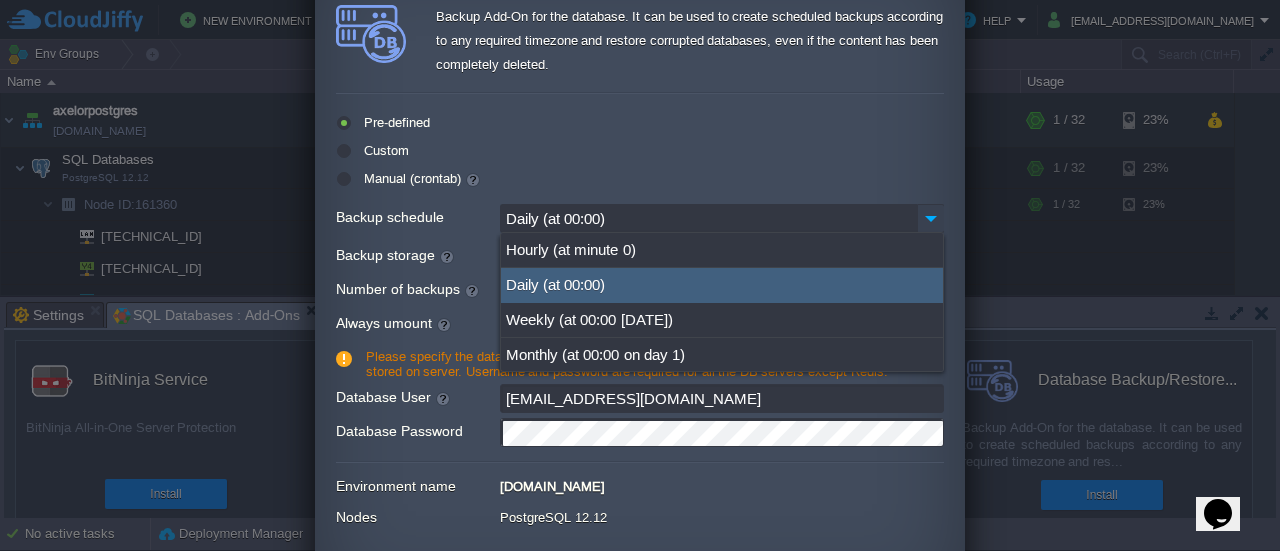 click at bounding box center (931, 218) 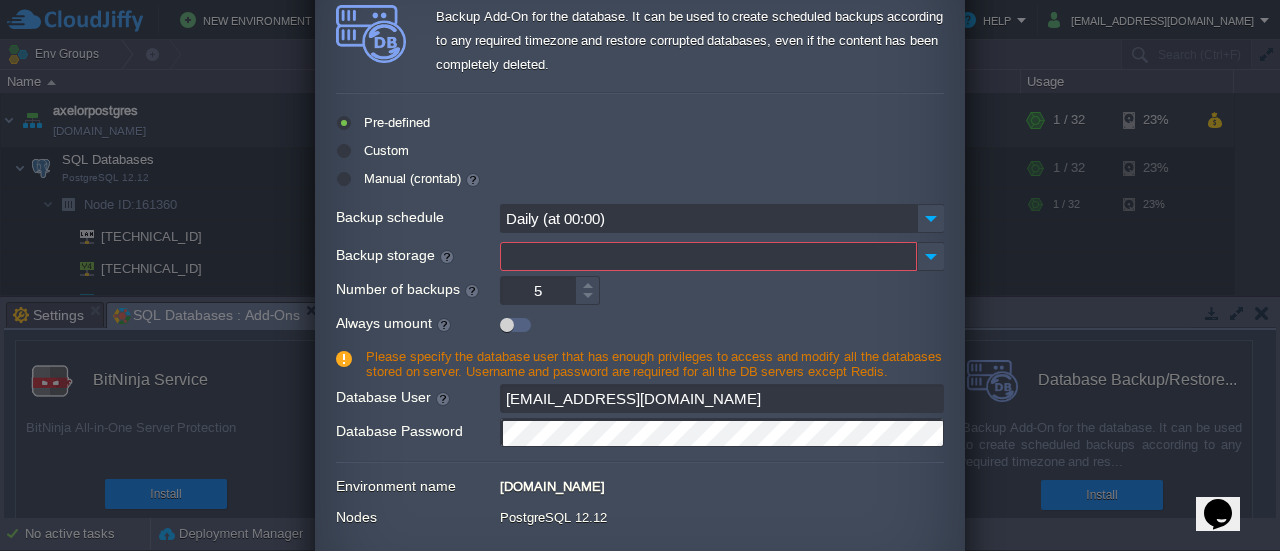 click on "Custom" at bounding box center (384, 150) 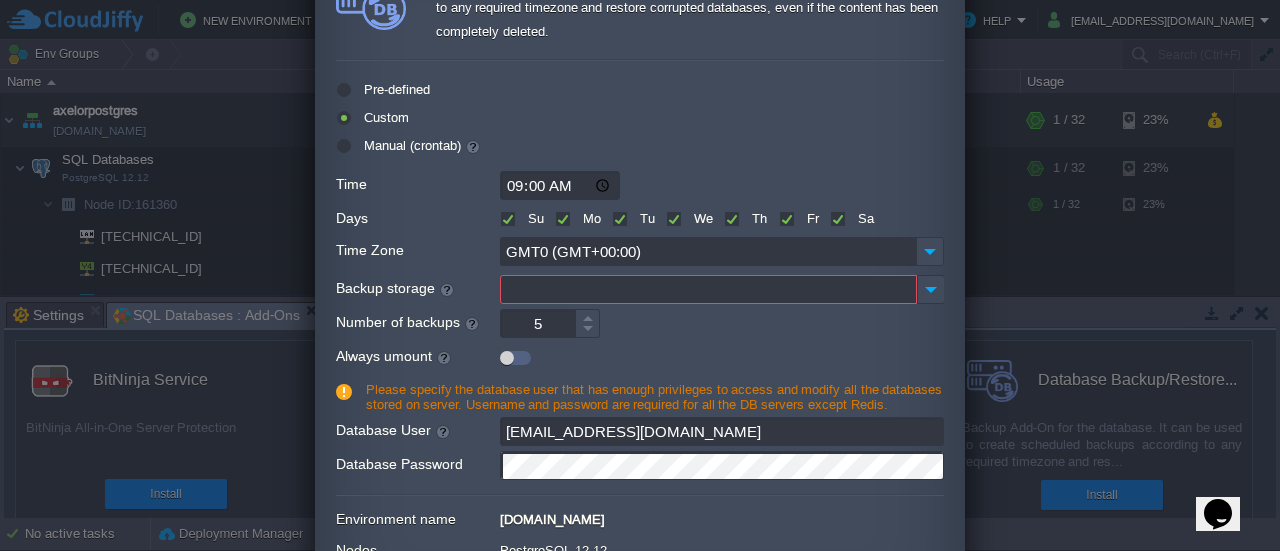 click on "Pre-defined" at bounding box center (394, 89) 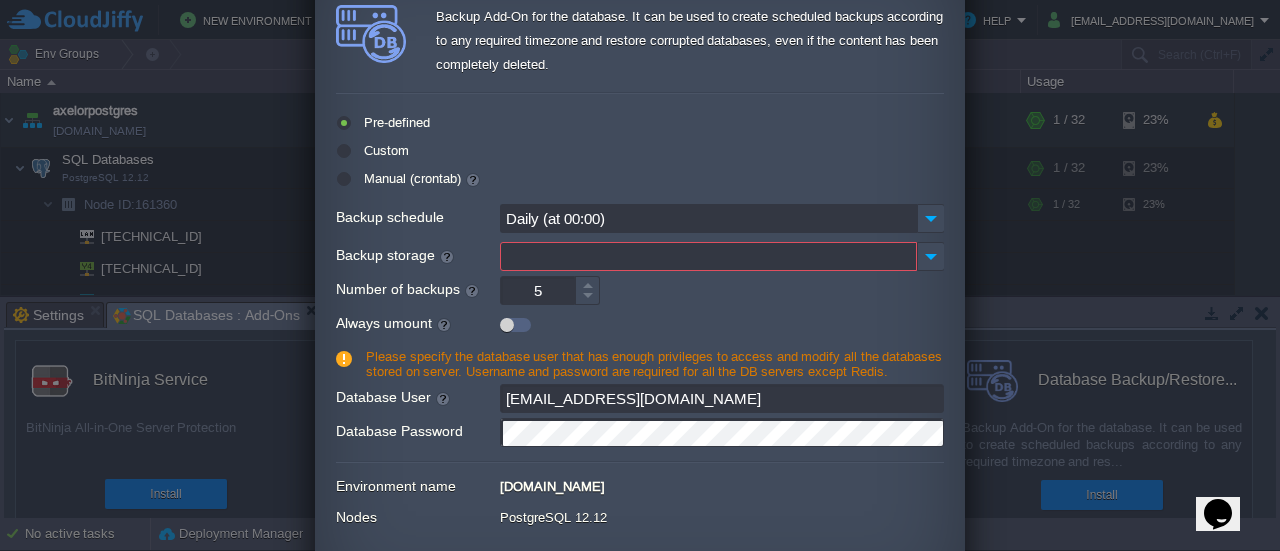 click at bounding box center [640, 381] 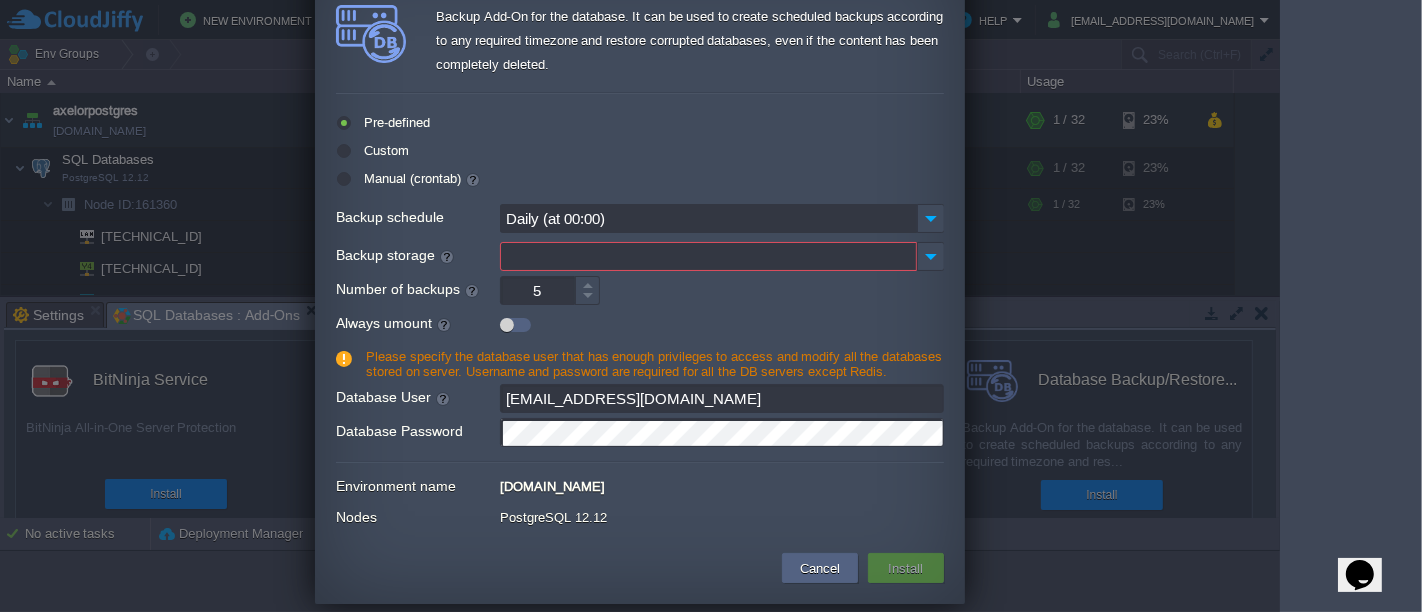 scroll, scrollTop: 105, scrollLeft: 0, axis: vertical 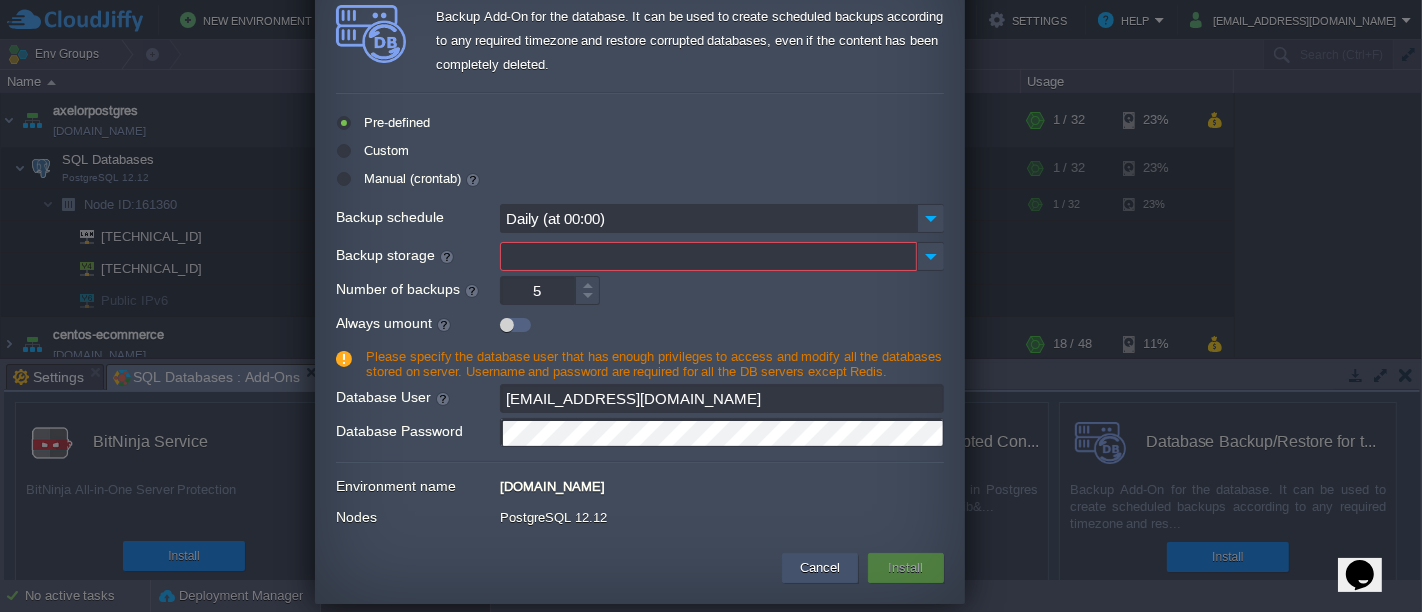 click on "Cancel" at bounding box center [820, 568] 